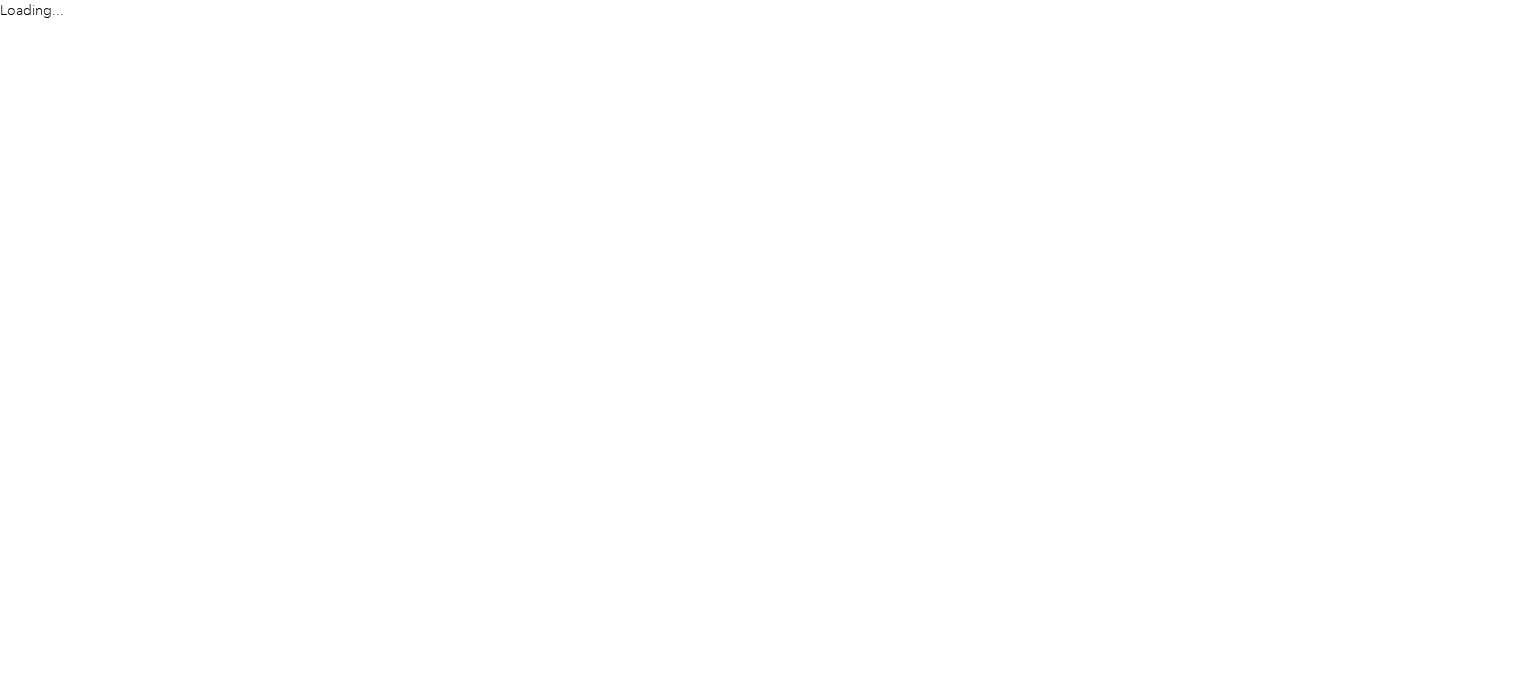 scroll, scrollTop: 0, scrollLeft: 0, axis: both 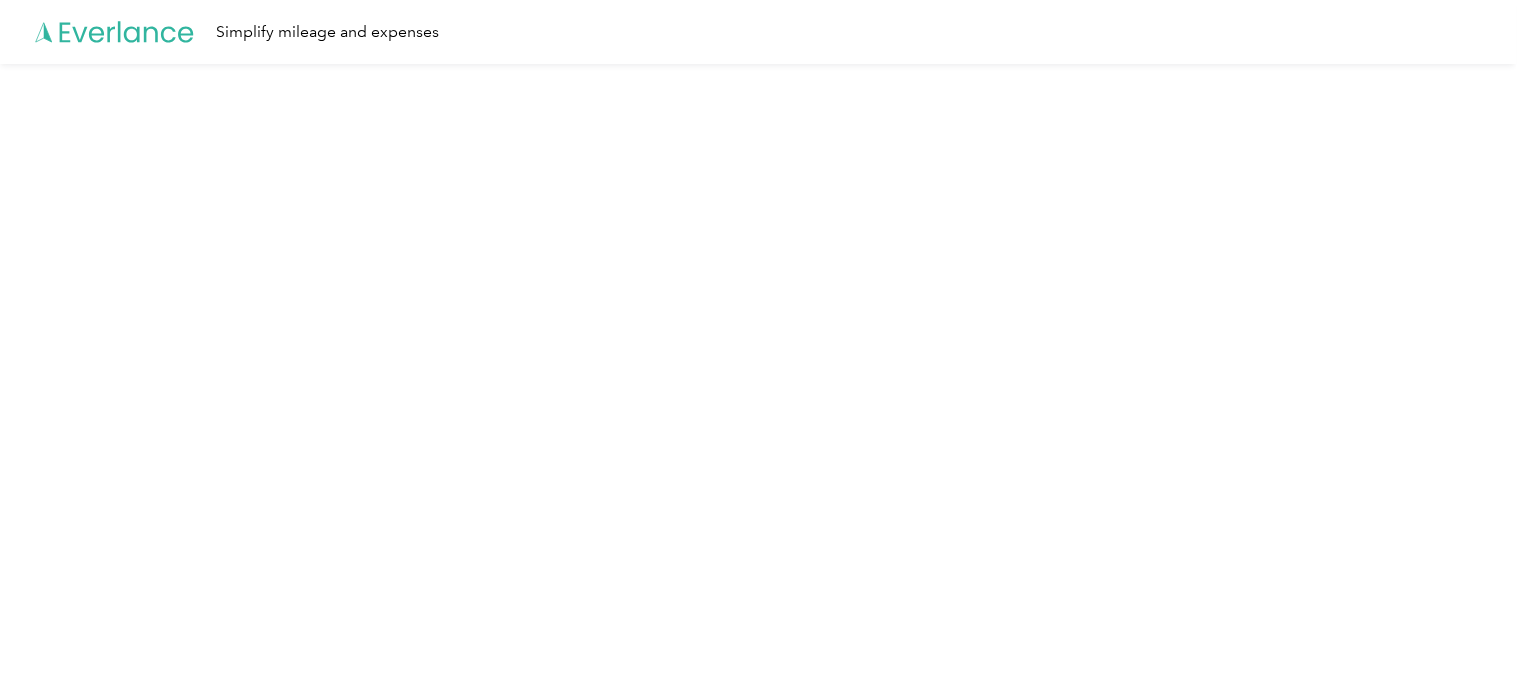 click 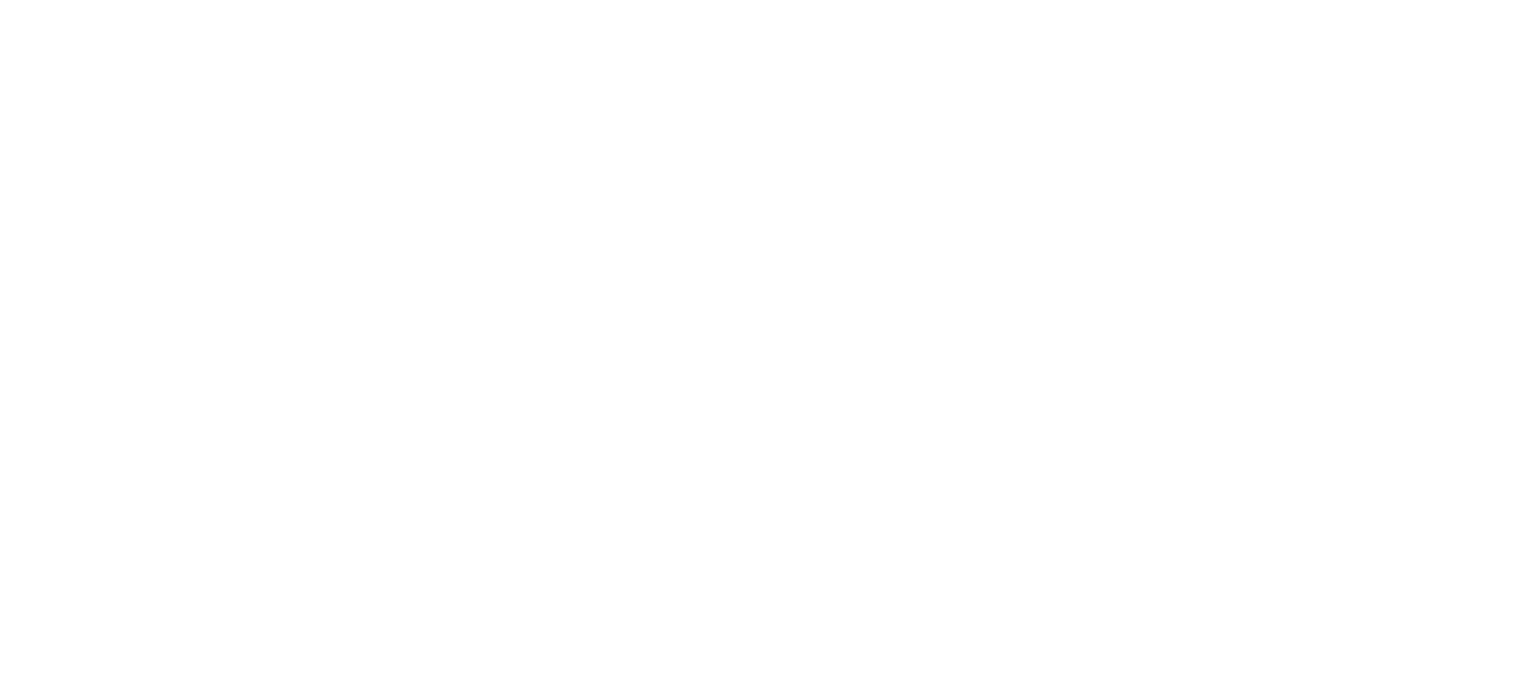scroll, scrollTop: 0, scrollLeft: 0, axis: both 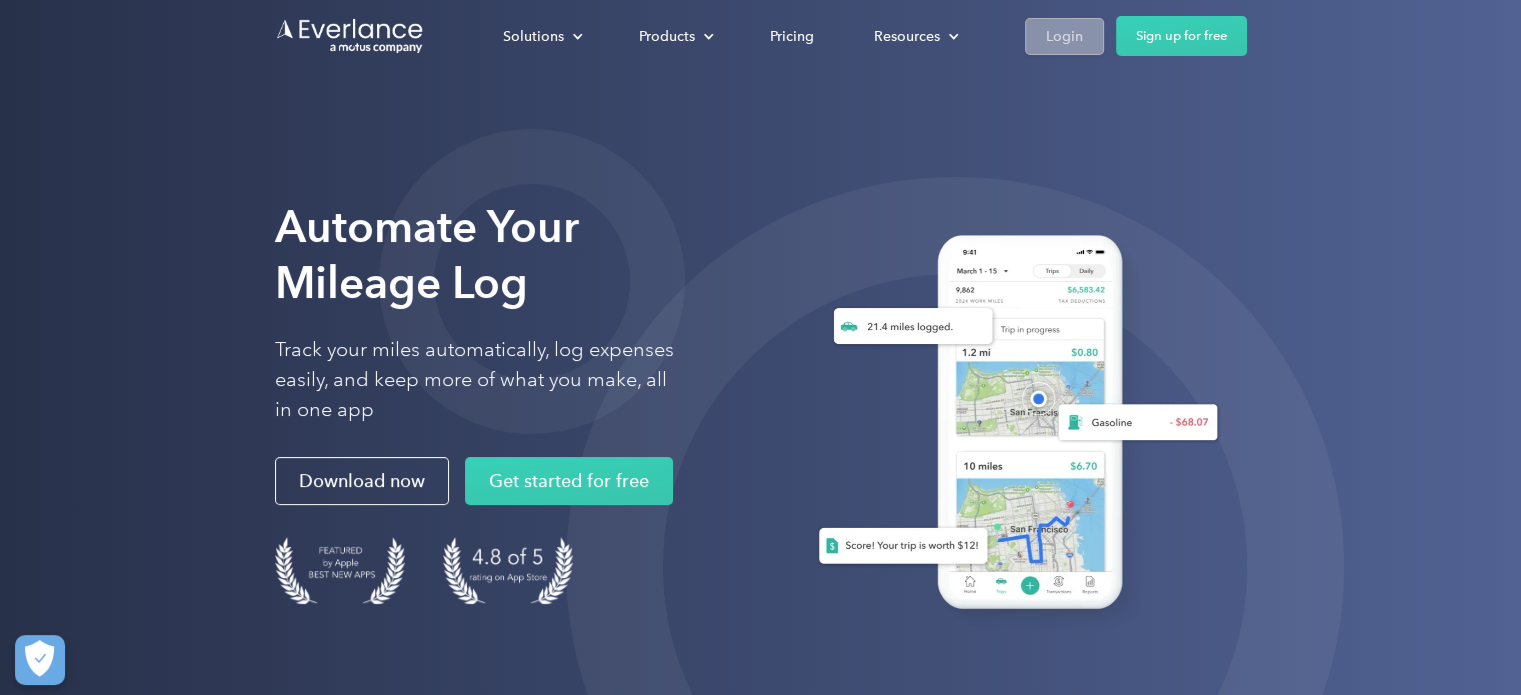 click on "Login" at bounding box center [1064, 36] 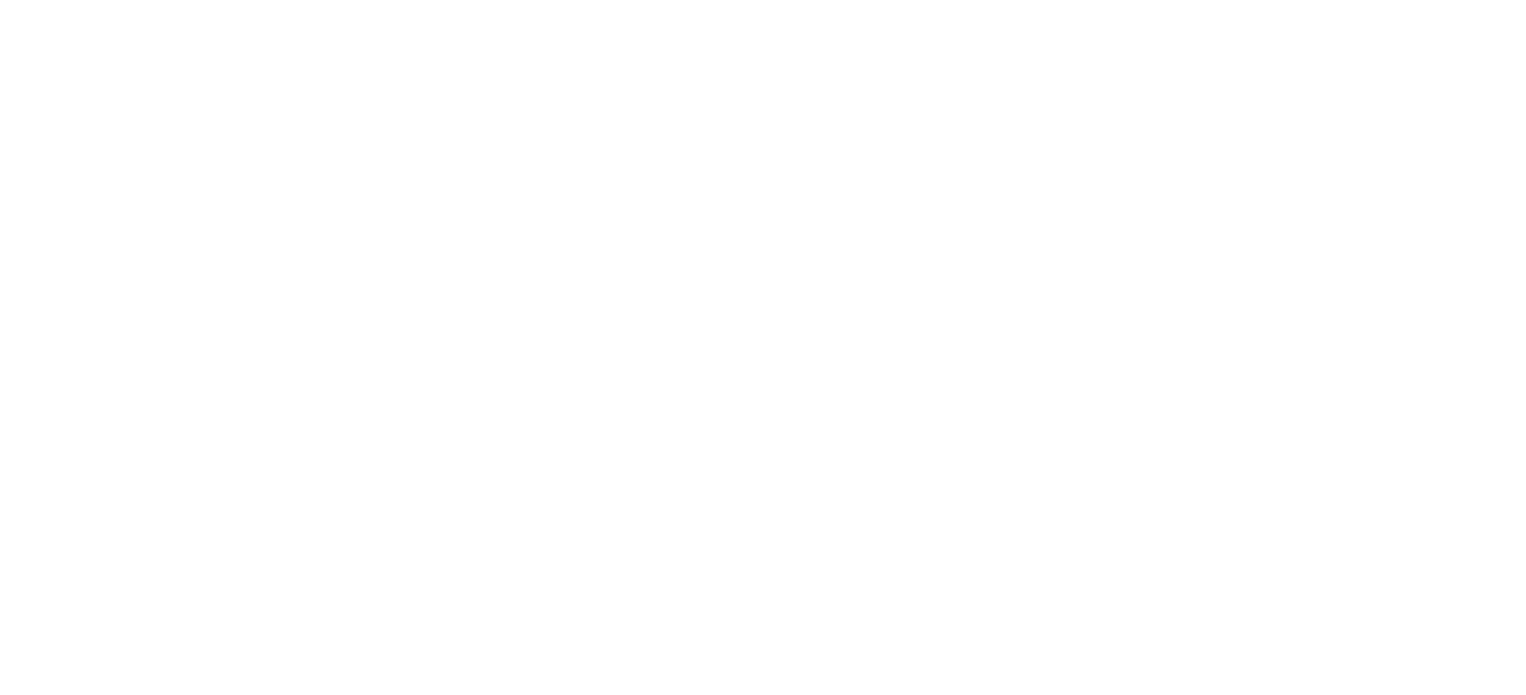 scroll, scrollTop: 0, scrollLeft: 0, axis: both 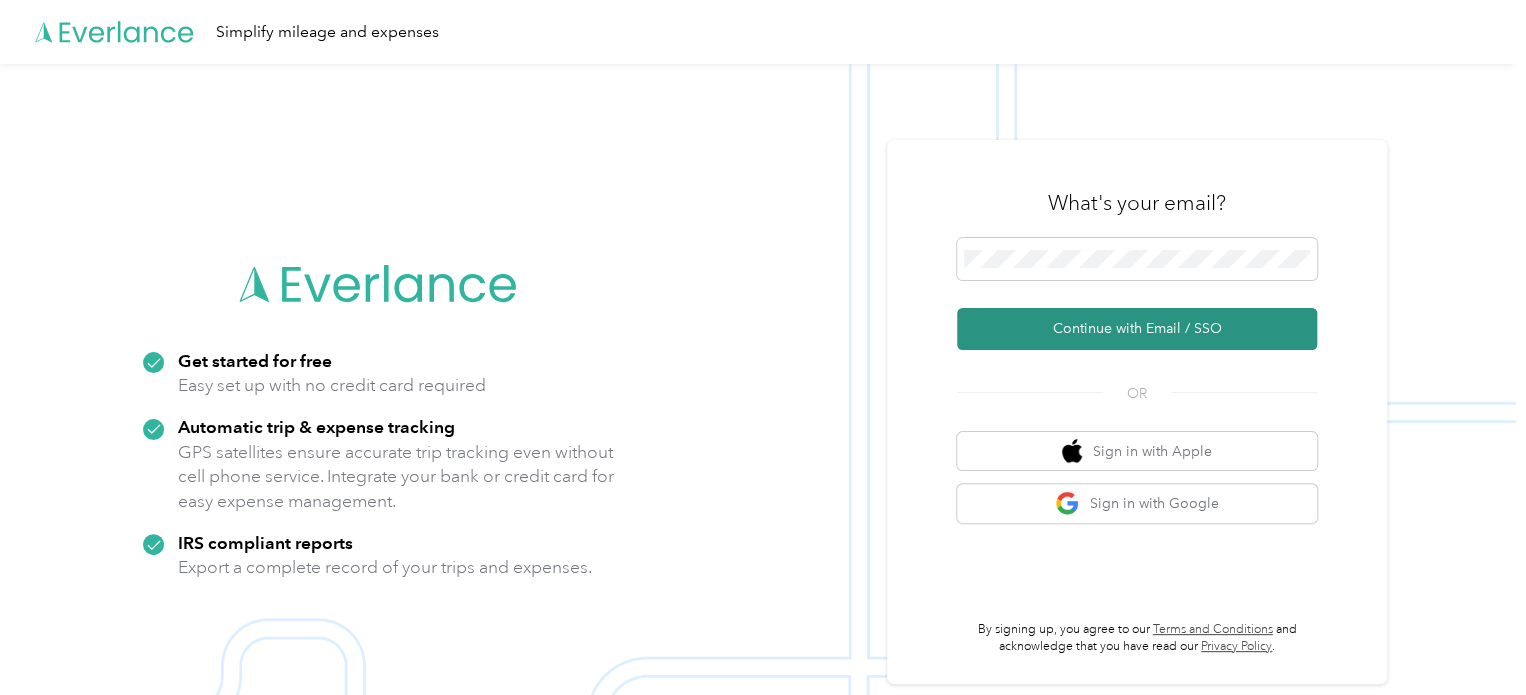click on "Continue with Email / SSO" at bounding box center [1137, 329] 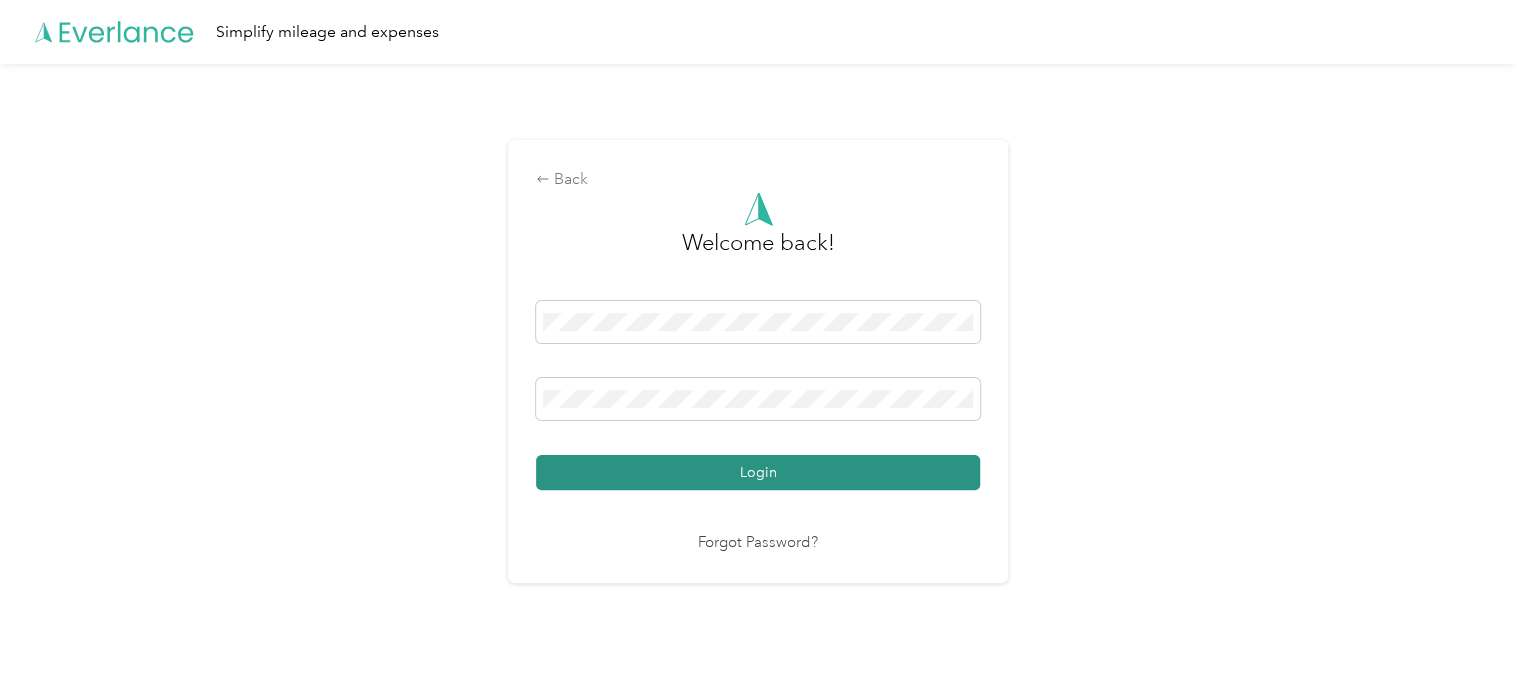 click on "Login" at bounding box center (758, 472) 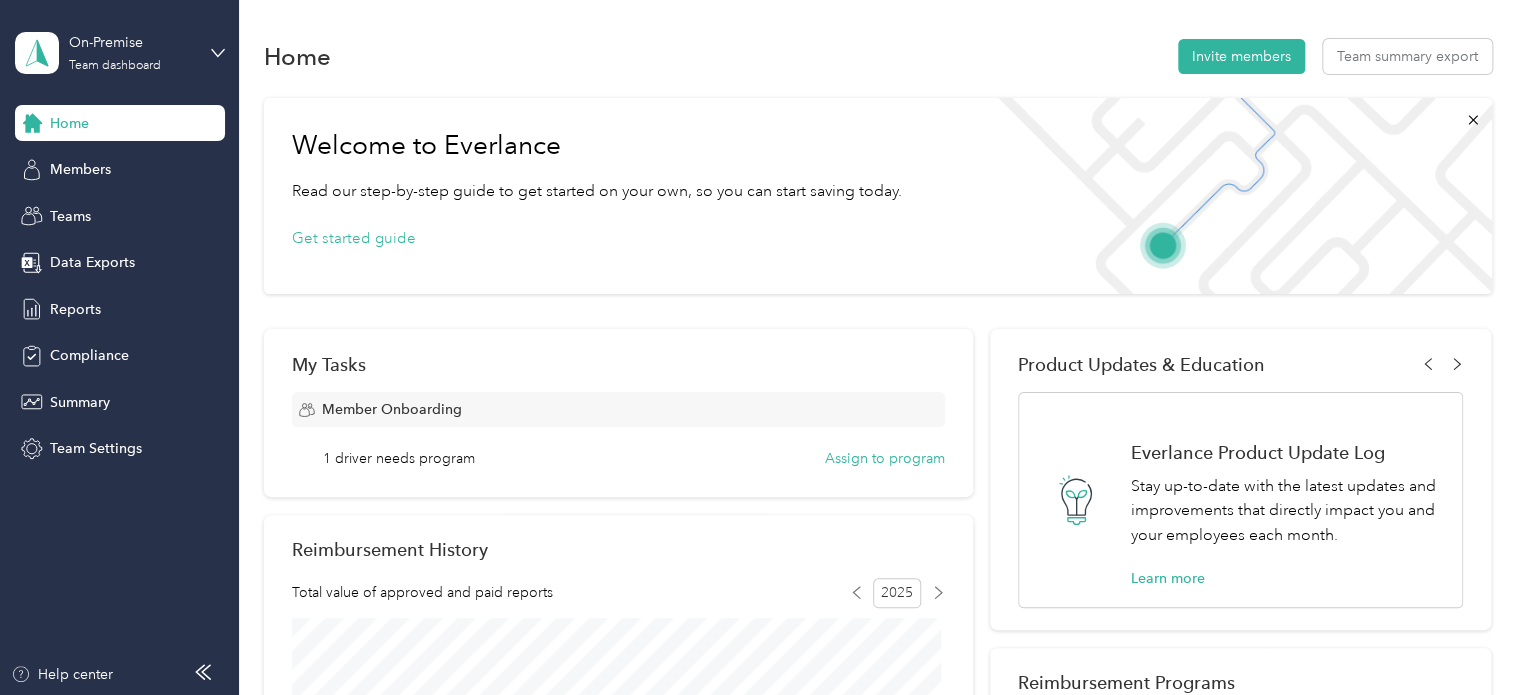 click on "On-Premise Team dashboard" at bounding box center [120, 53] 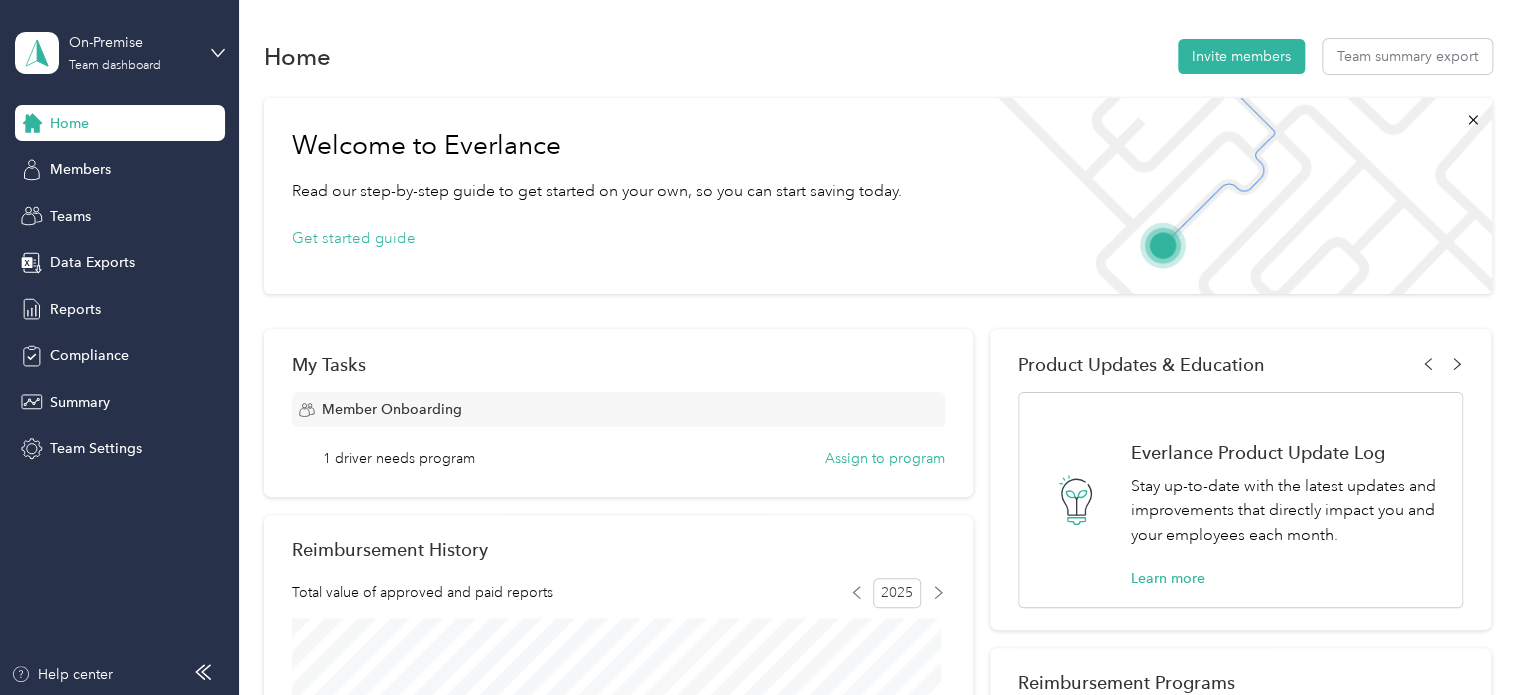 click on "Personal dashboard" at bounding box center [167, 209] 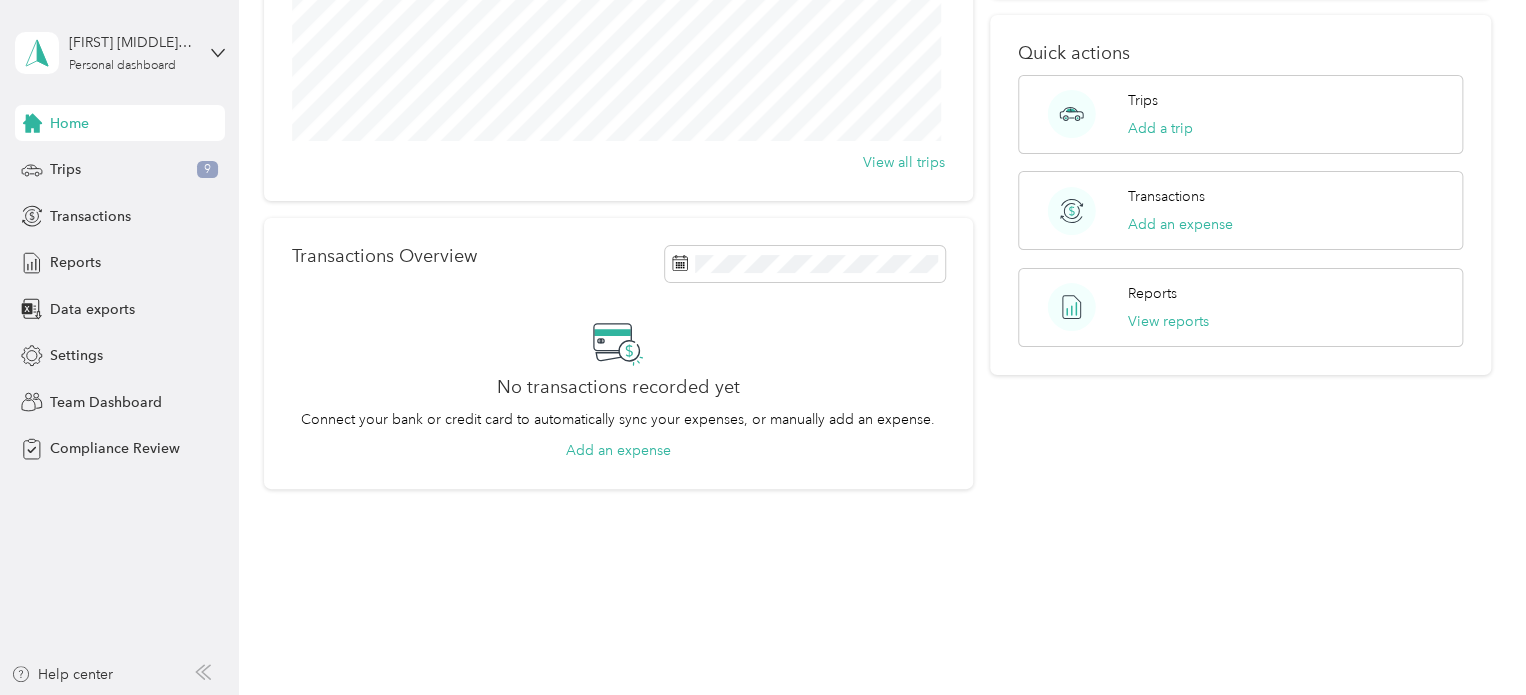scroll, scrollTop: 300, scrollLeft: 0, axis: vertical 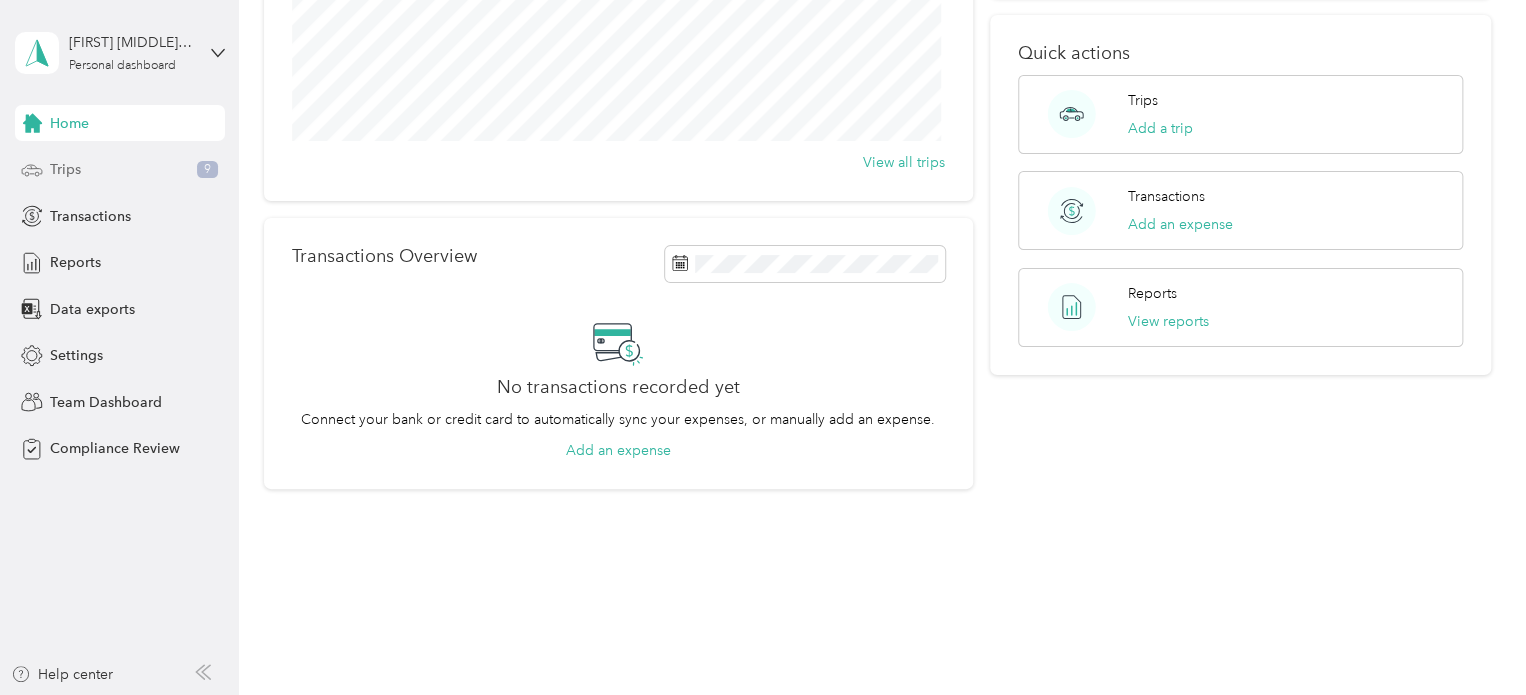 click on "Trips 9" at bounding box center (120, 170) 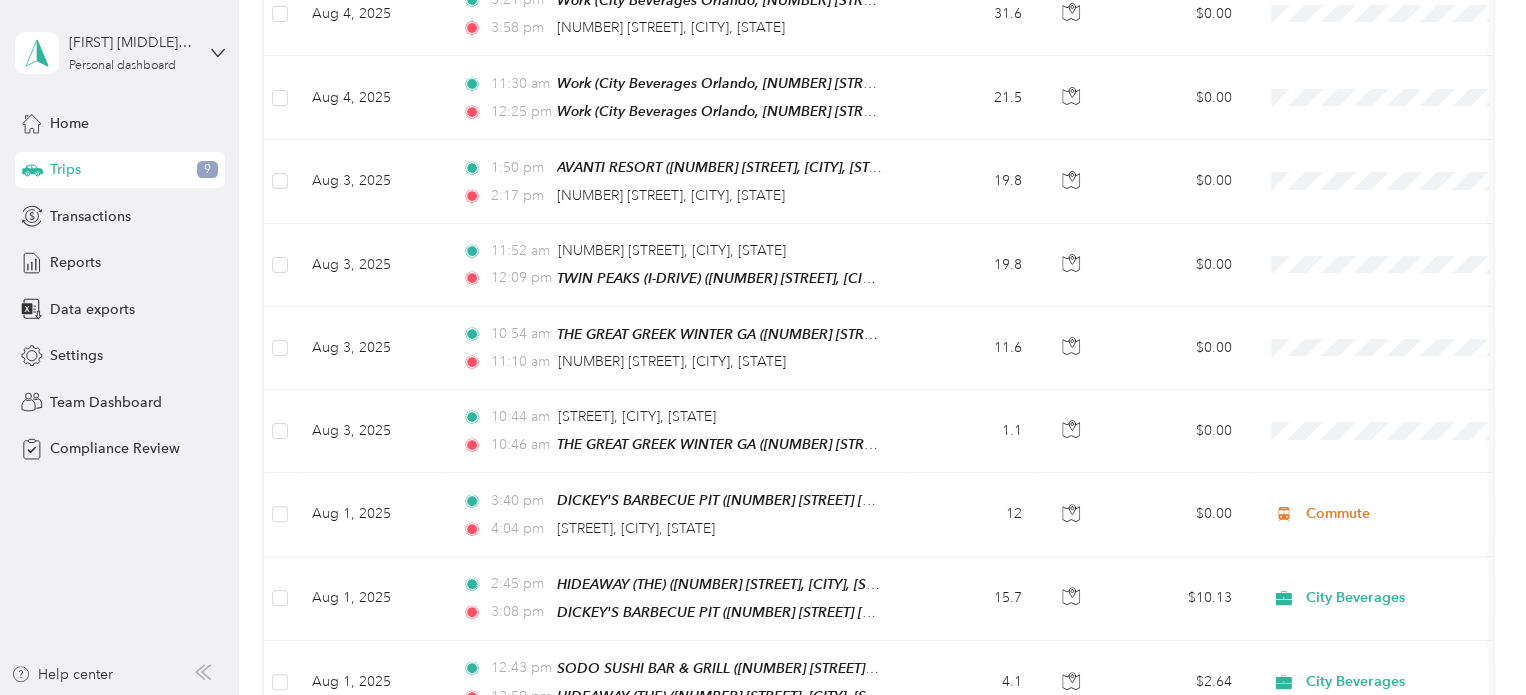 scroll, scrollTop: 600, scrollLeft: 0, axis: vertical 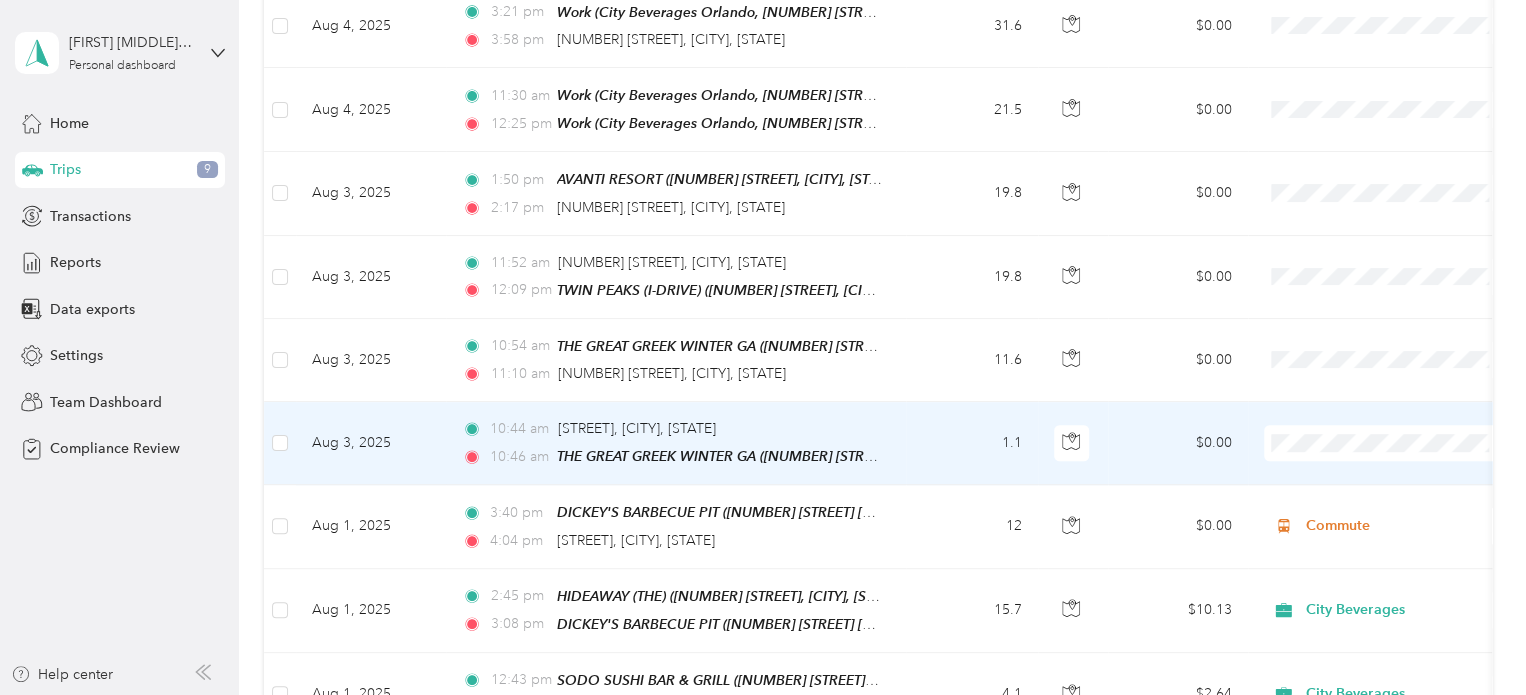 click on "$0.00" at bounding box center (1178, 443) 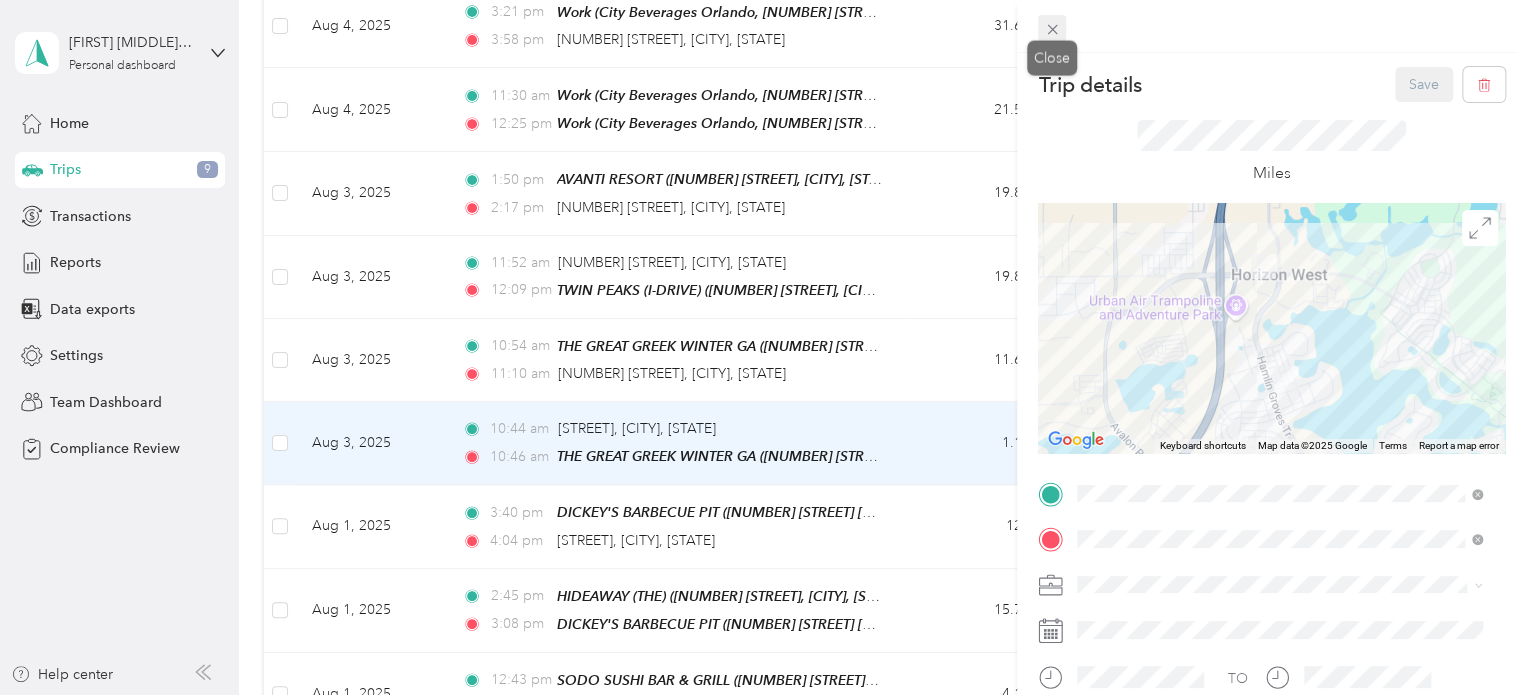 click 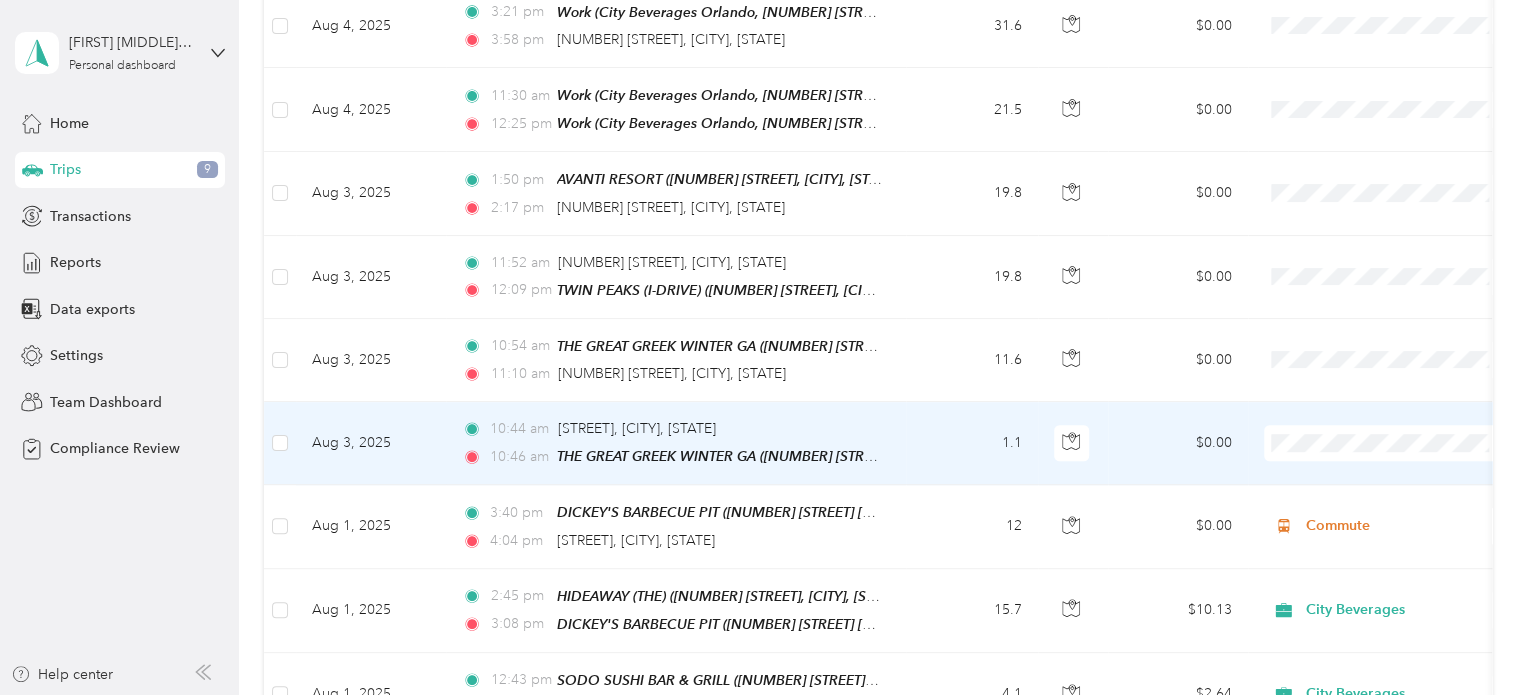 click on "Personal" at bounding box center (1405, 540) 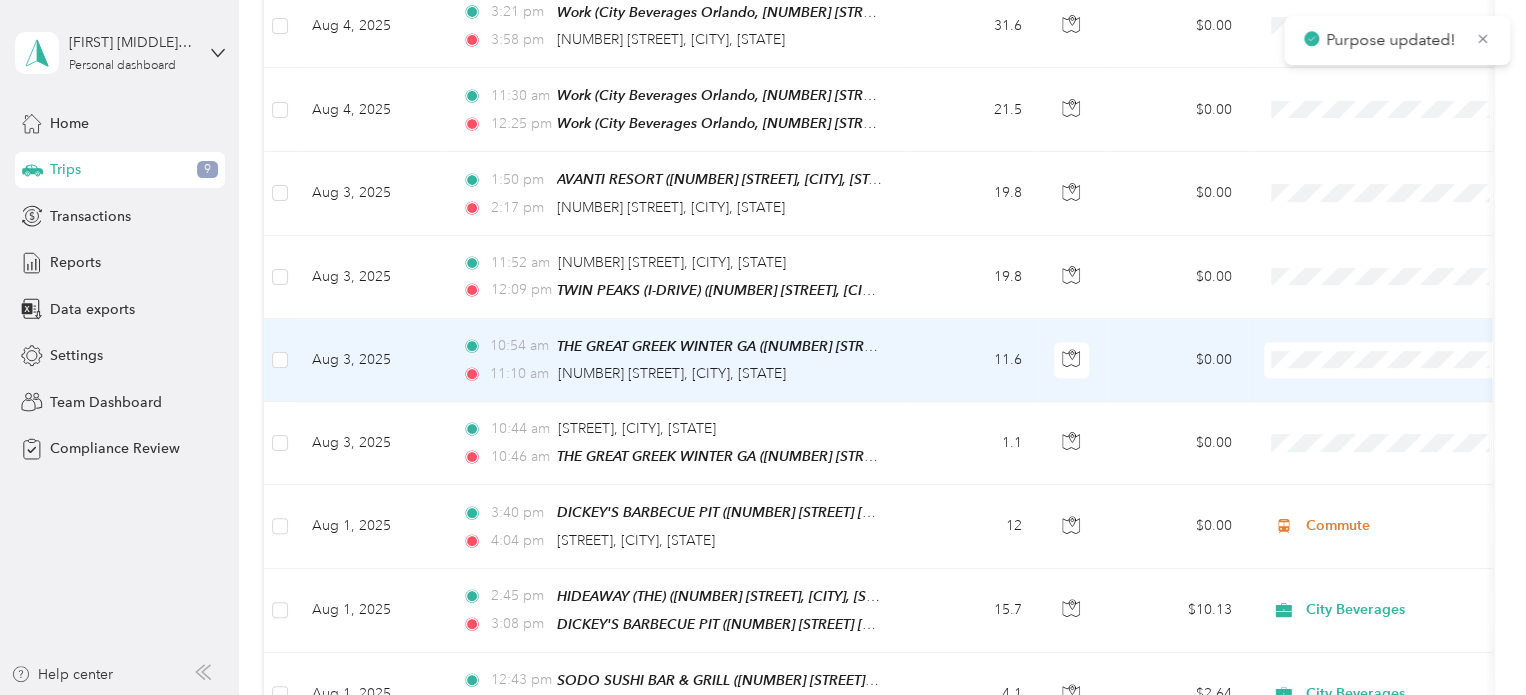 click on "Personal" at bounding box center [1388, 458] 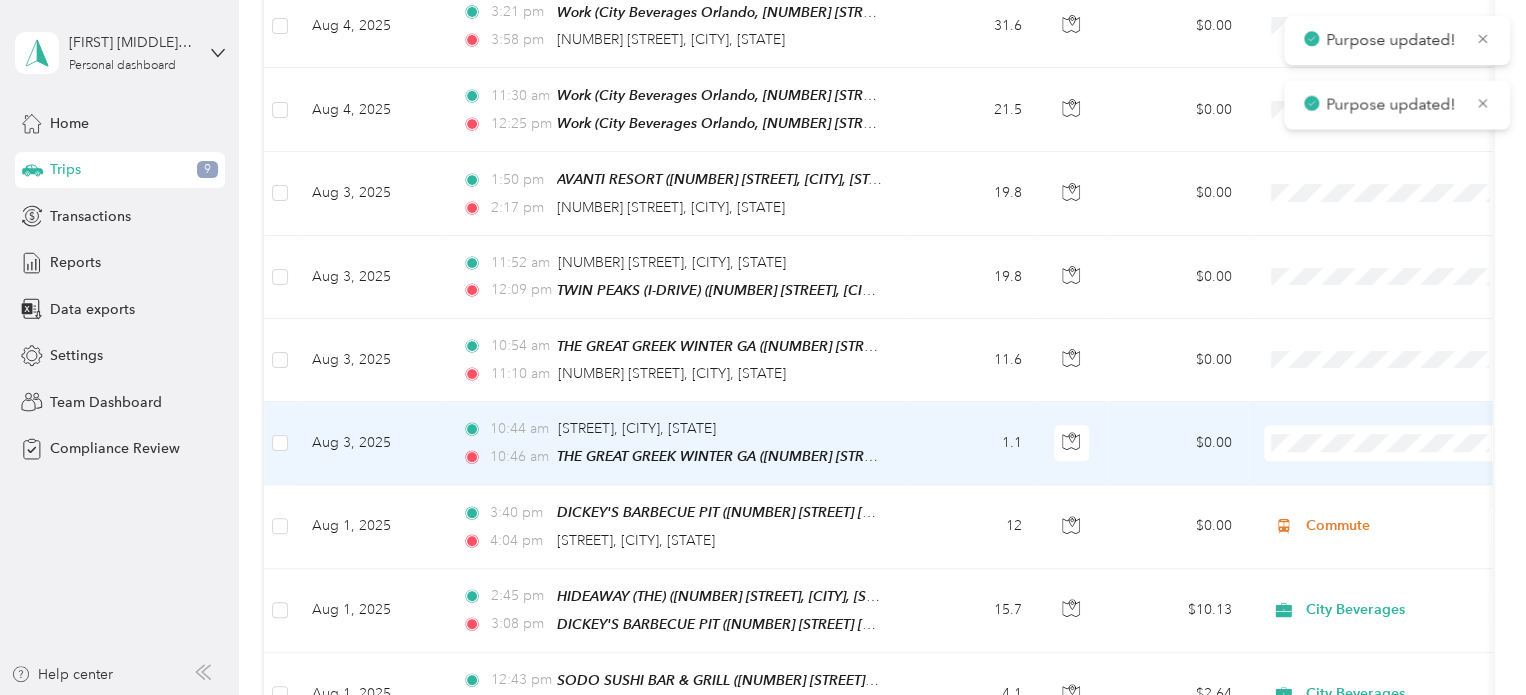 scroll, scrollTop: 500, scrollLeft: 0, axis: vertical 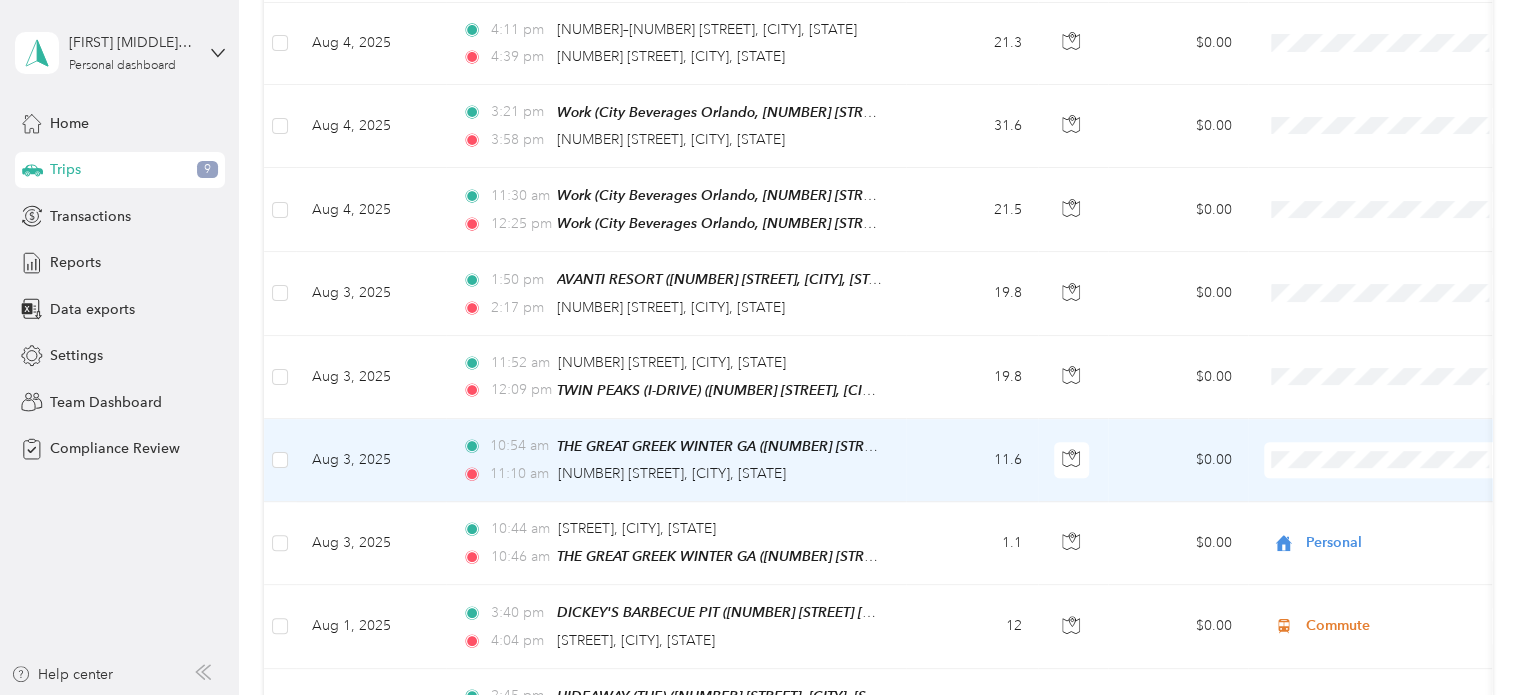click on "Personal" at bounding box center [1405, 558] 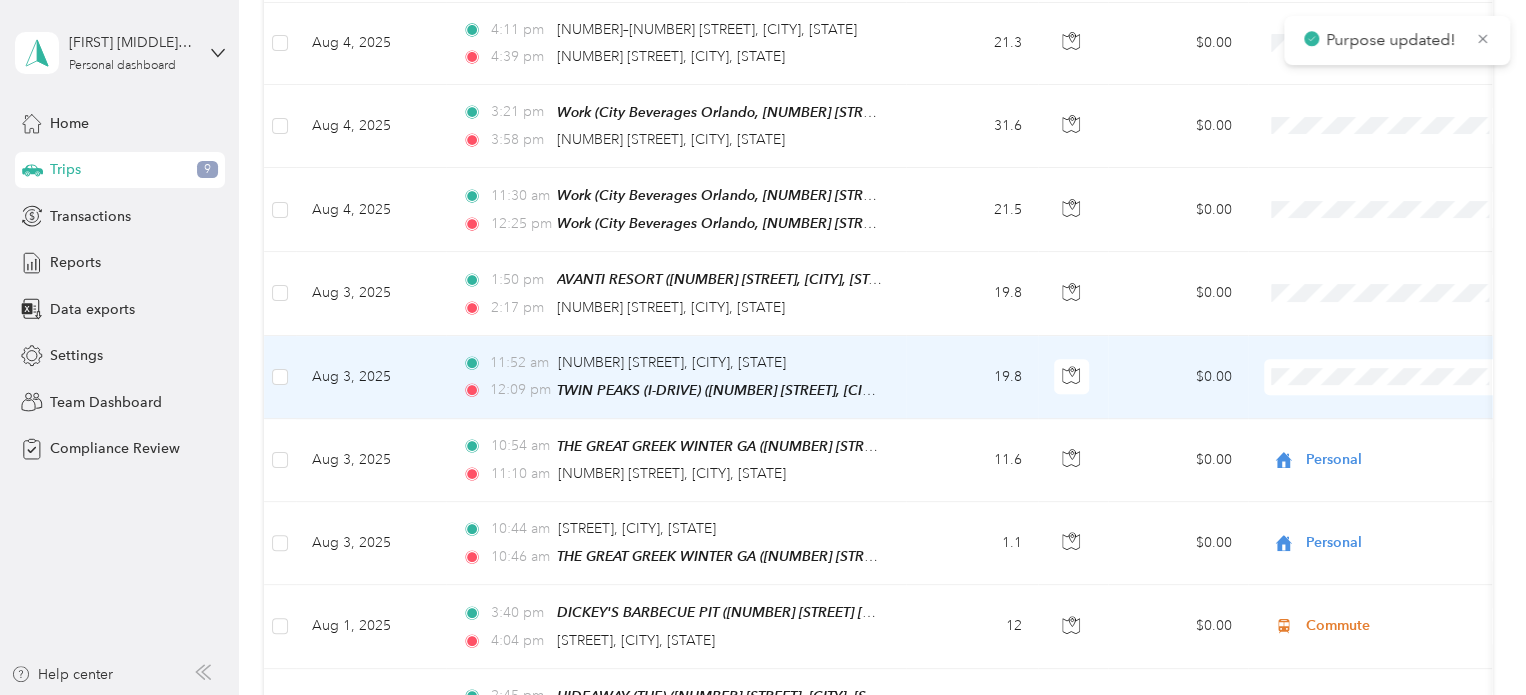 click on "City Beverages" at bounding box center [1405, 406] 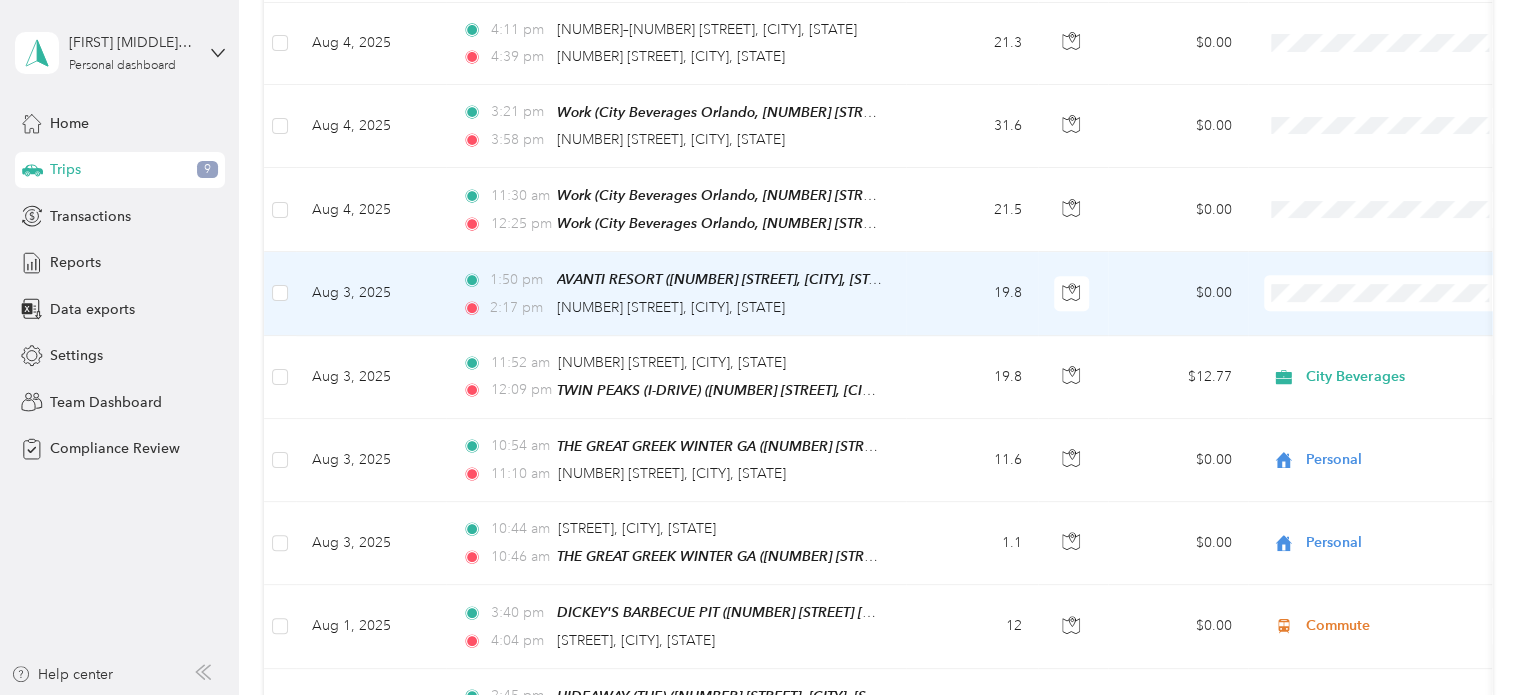 click on "City Beverages" at bounding box center (1405, 323) 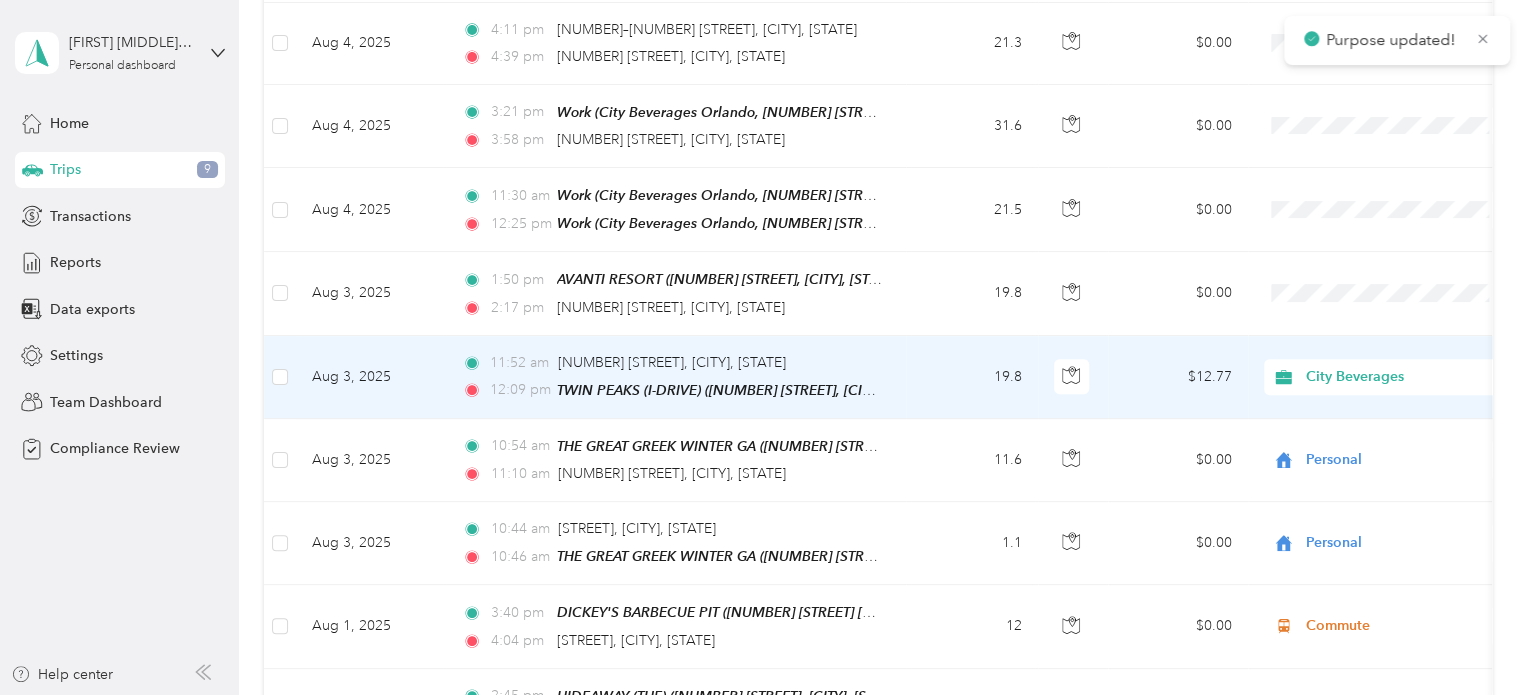 scroll, scrollTop: 400, scrollLeft: 0, axis: vertical 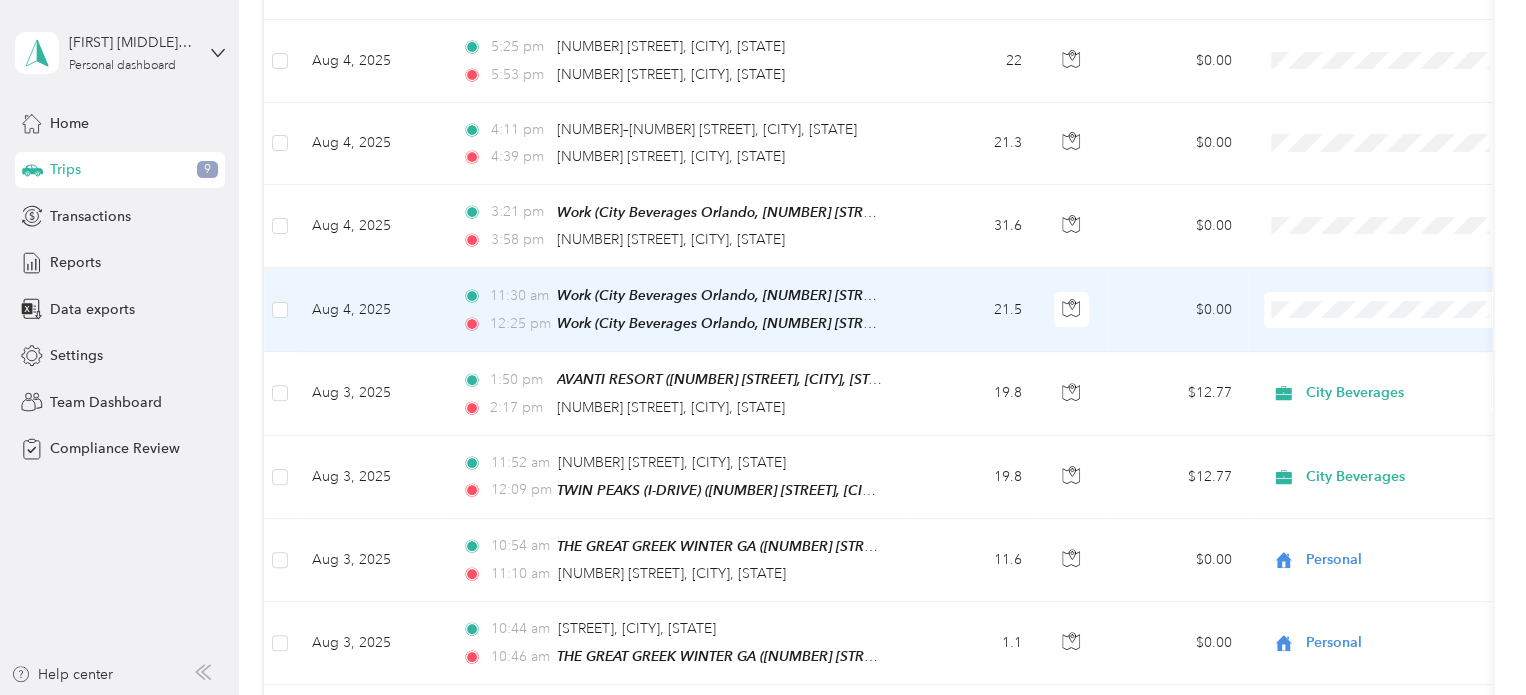 click on "Commute" at bounding box center (1405, 376) 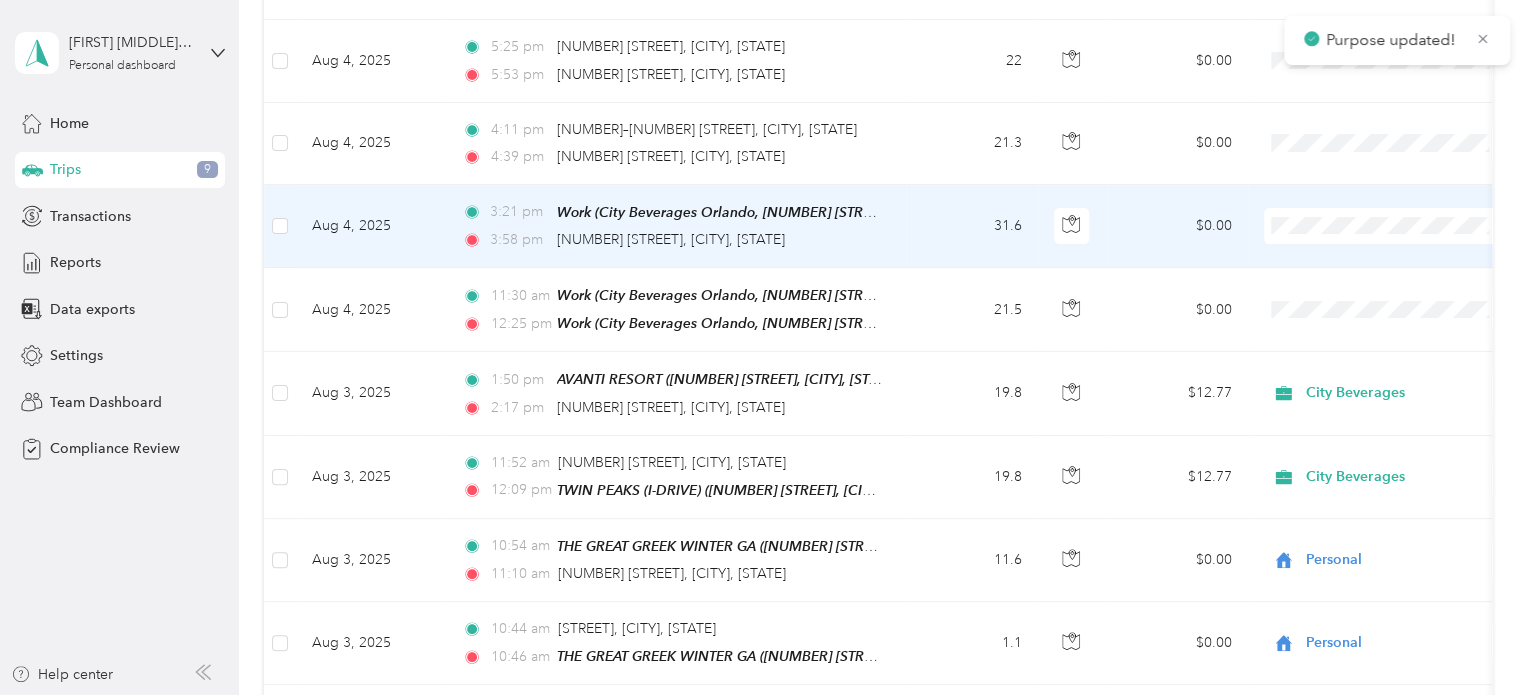 click on "Commute" at bounding box center [1388, 294] 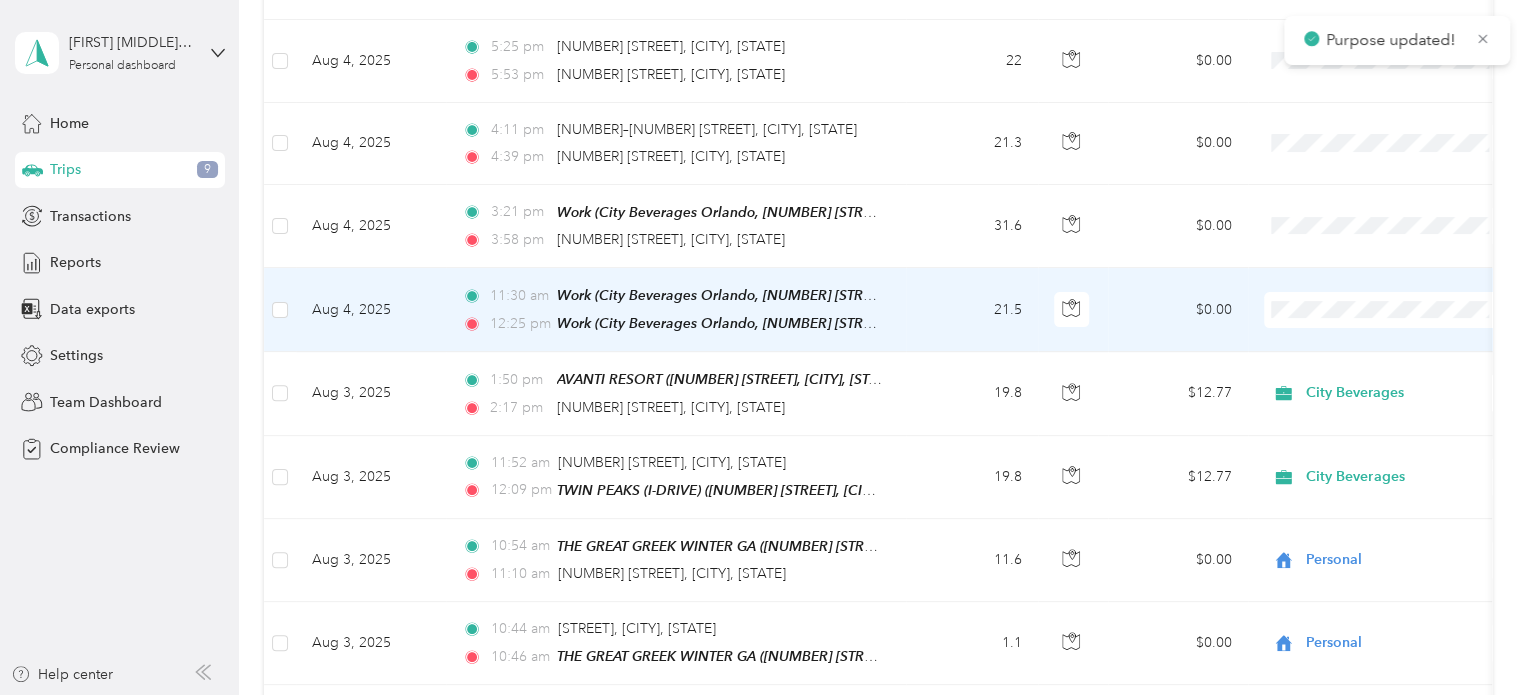 scroll, scrollTop: 300, scrollLeft: 0, axis: vertical 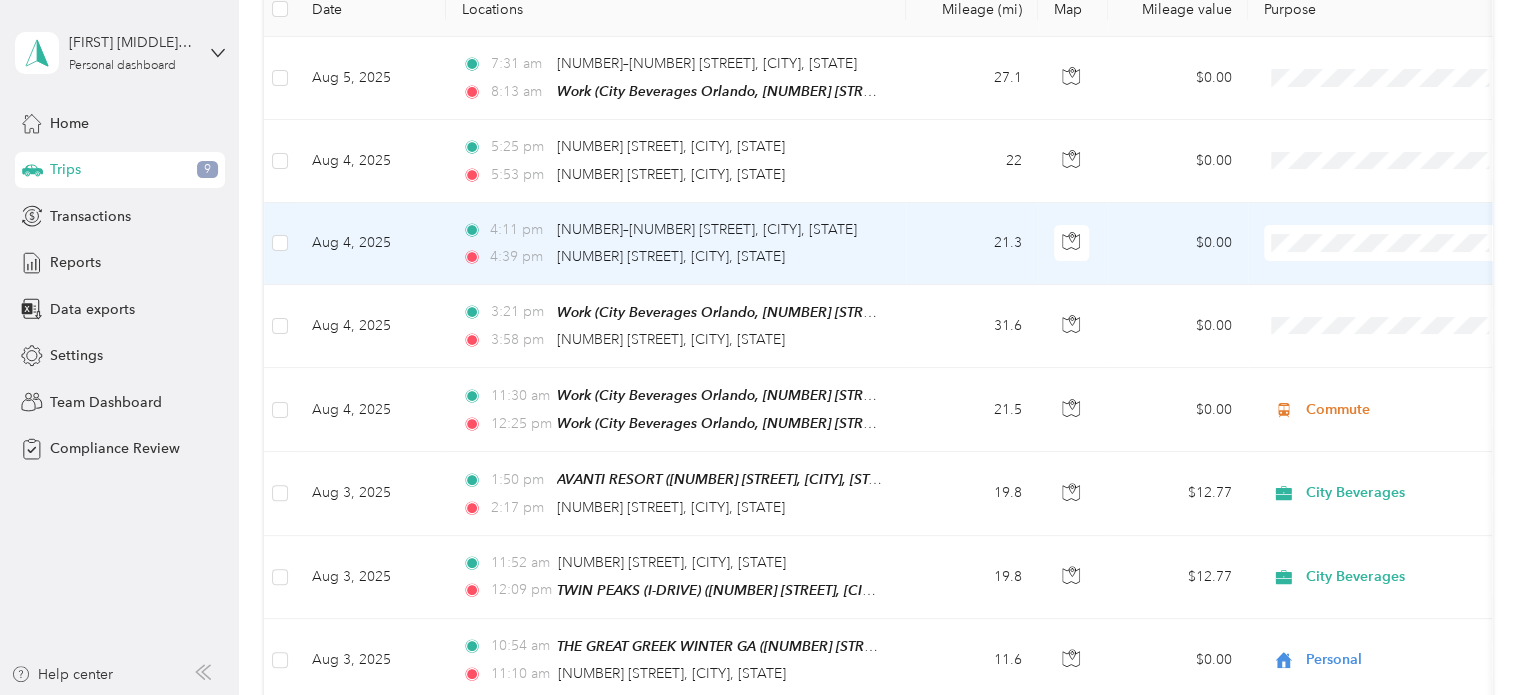 click on "Personal" at bounding box center [1405, 347] 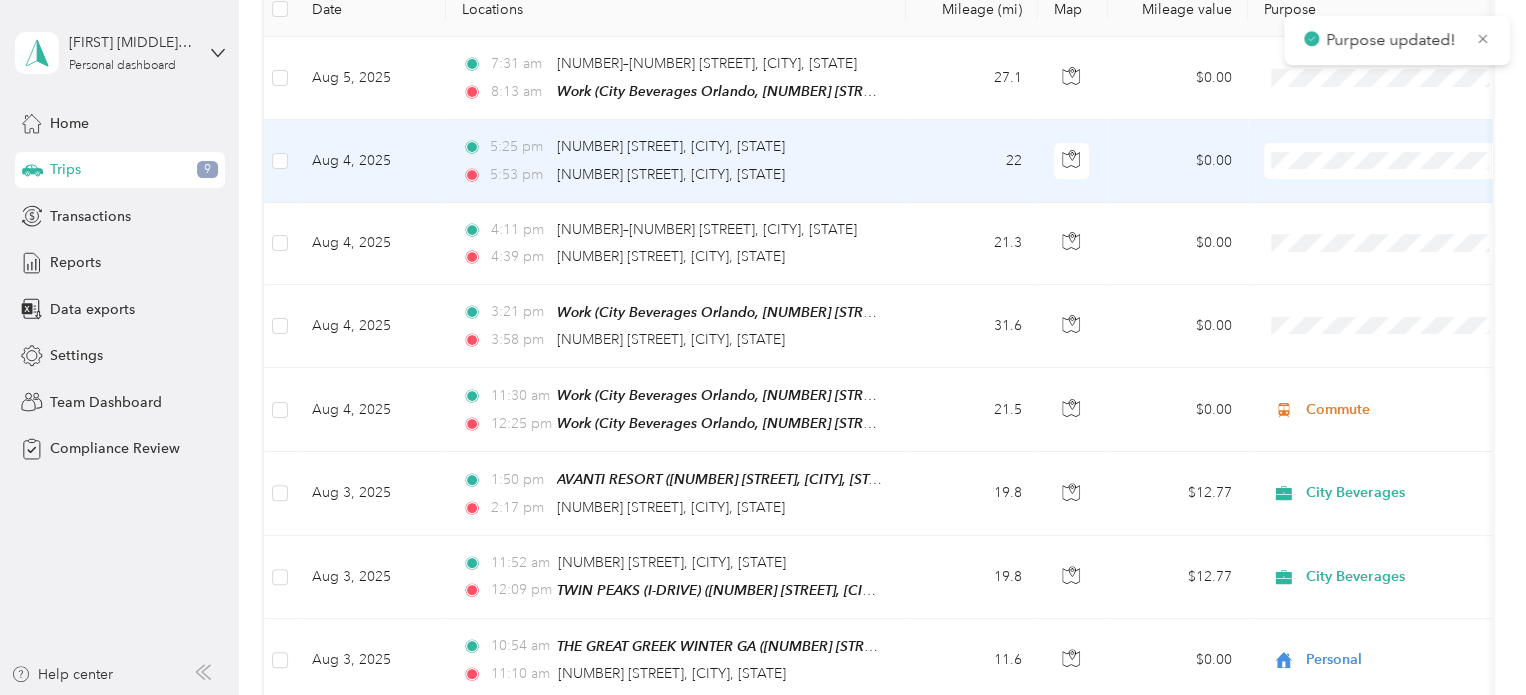 click on "Personal" at bounding box center [1405, 265] 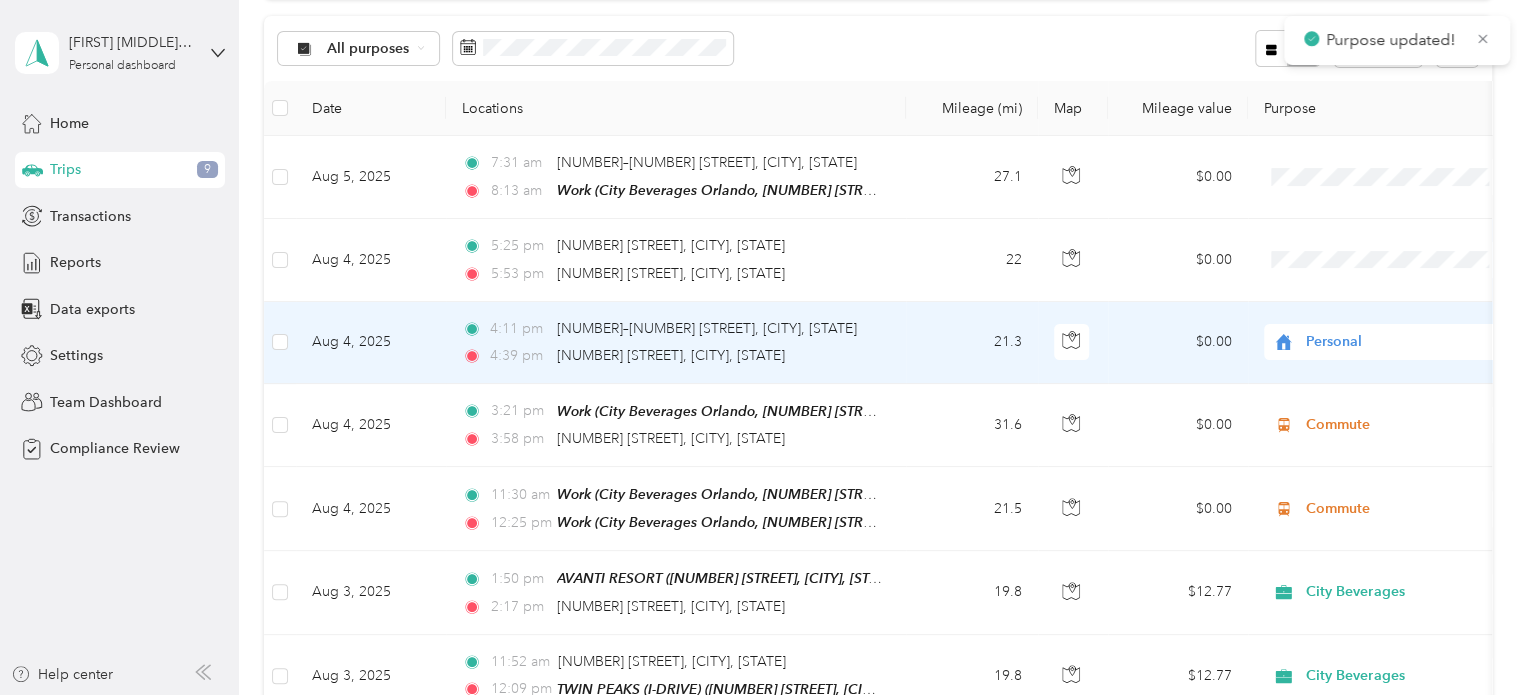 scroll, scrollTop: 200, scrollLeft: 0, axis: vertical 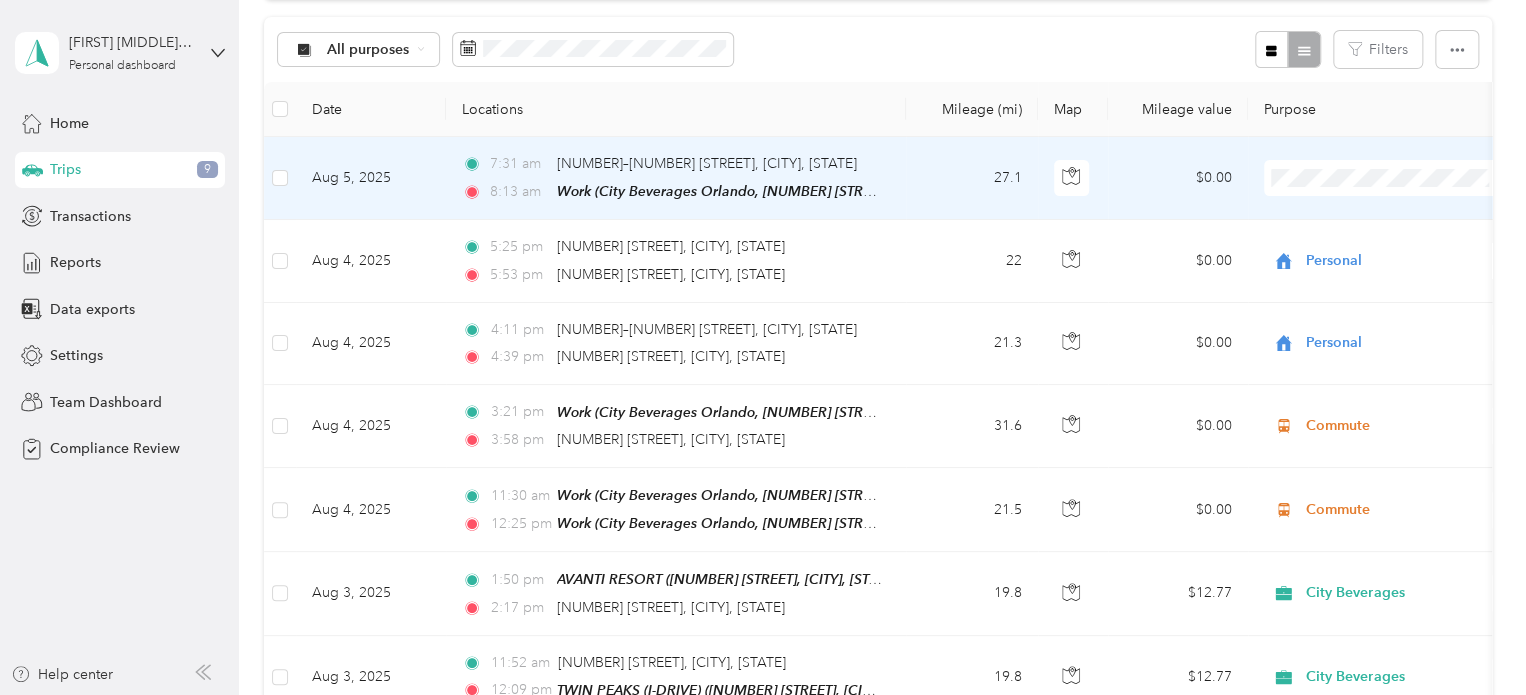 click on "Commute" at bounding box center (1405, 248) 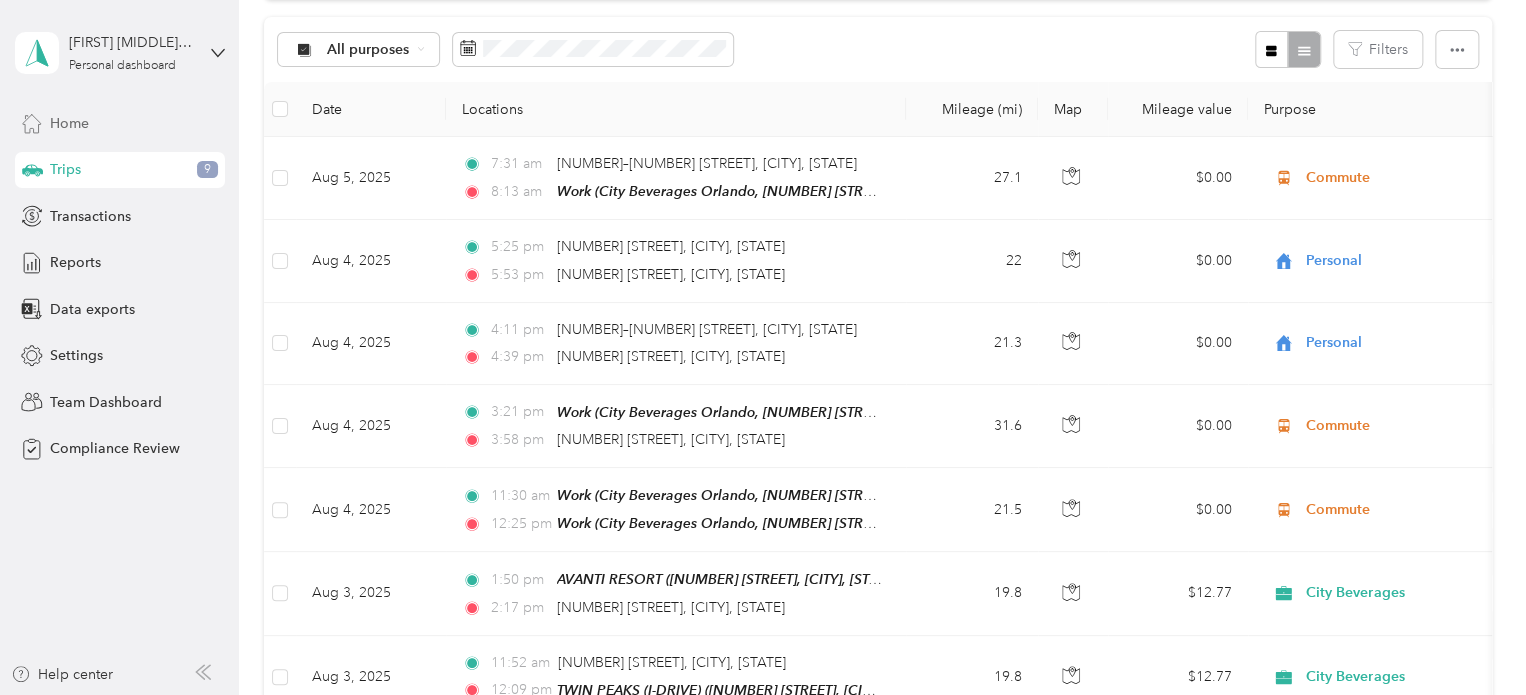 click on "Home" at bounding box center [69, 123] 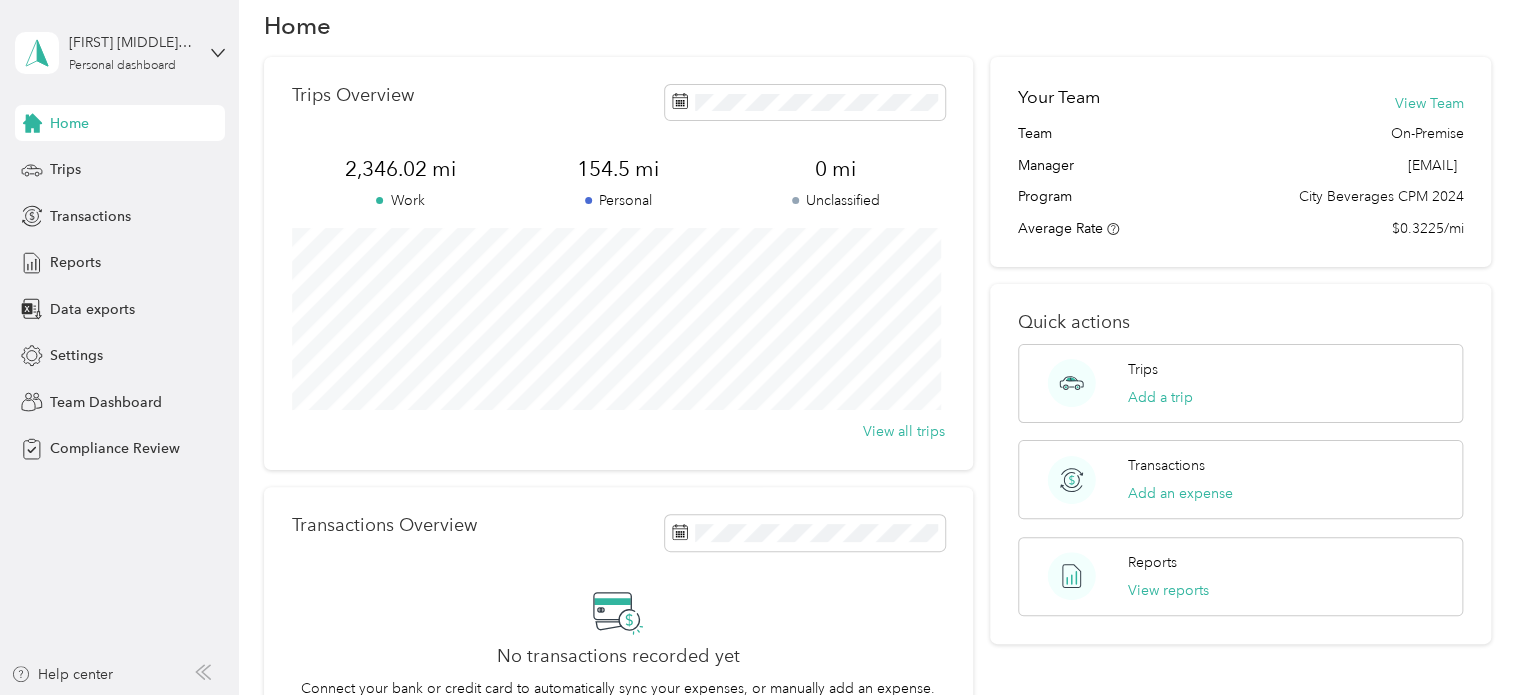 scroll, scrollTop: 0, scrollLeft: 0, axis: both 